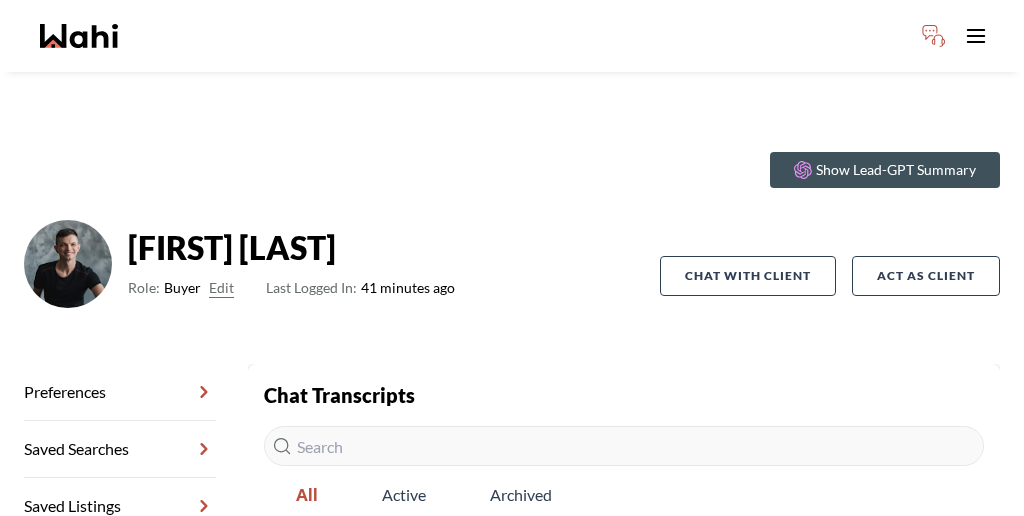 scroll, scrollTop: 0, scrollLeft: 0, axis: both 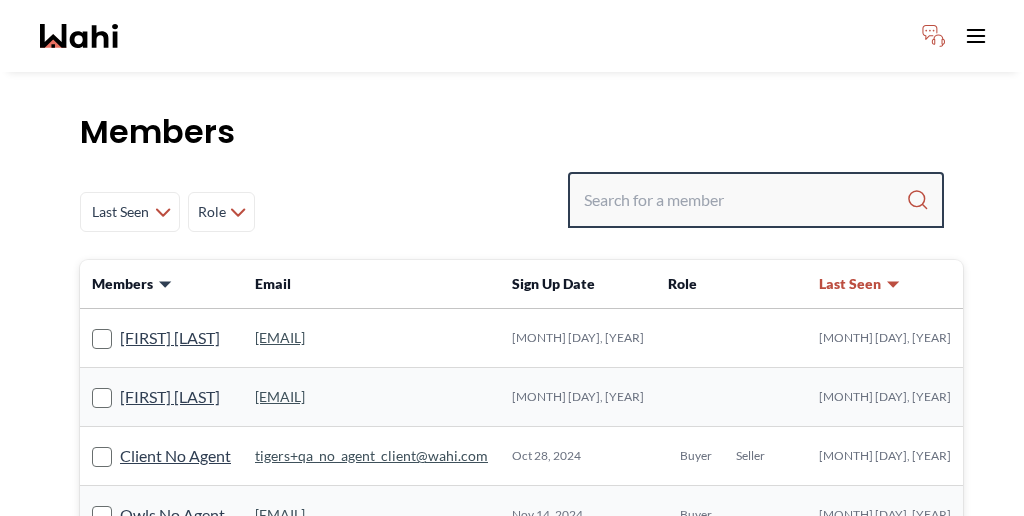 click at bounding box center [745, 200] 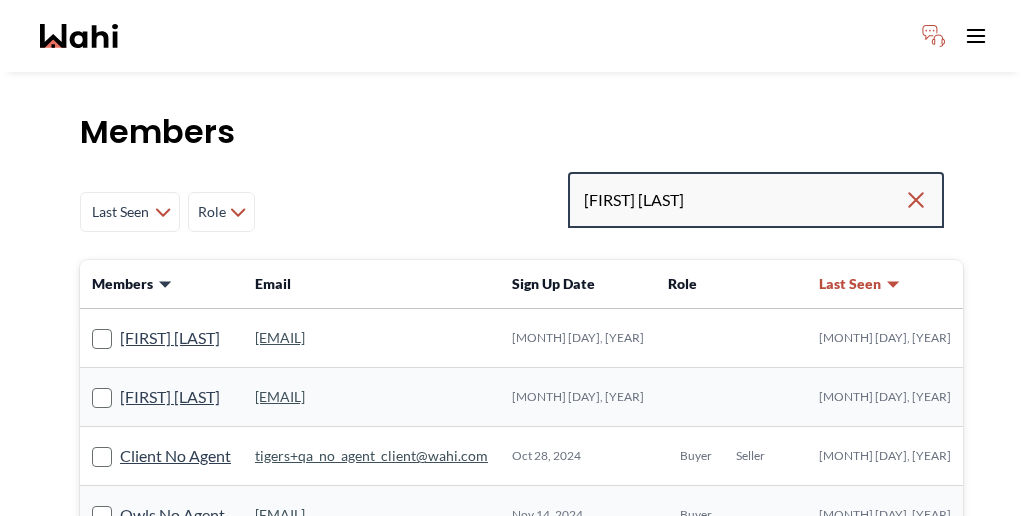 type on "[FIRST] [LAST]" 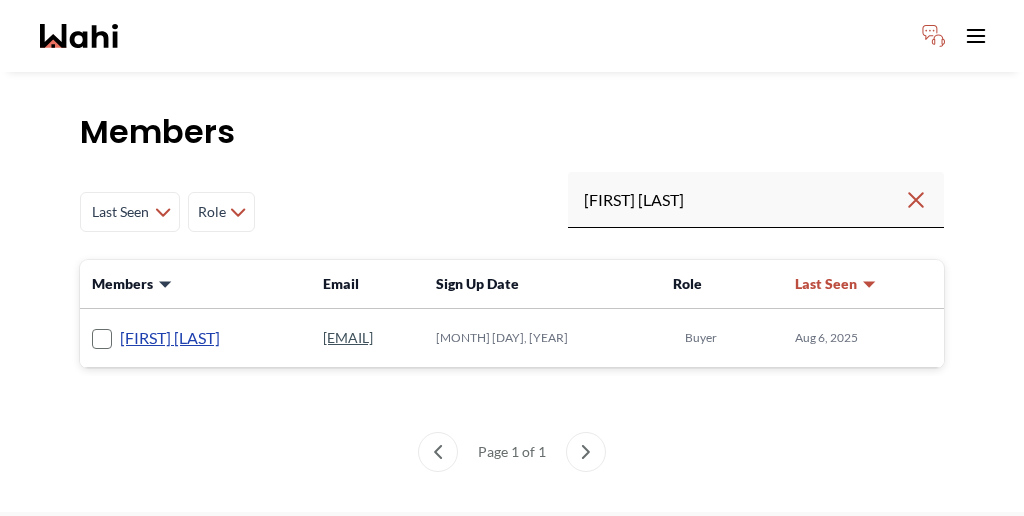 click on "[FIRST] [LAST]" at bounding box center [170, 338] 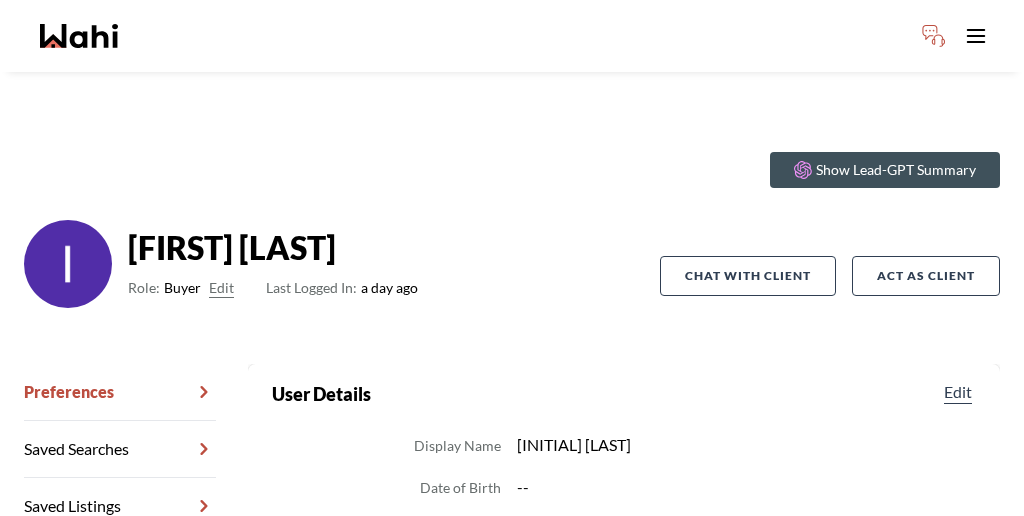 click on "Chat Transcripts" at bounding box center (120, 563) 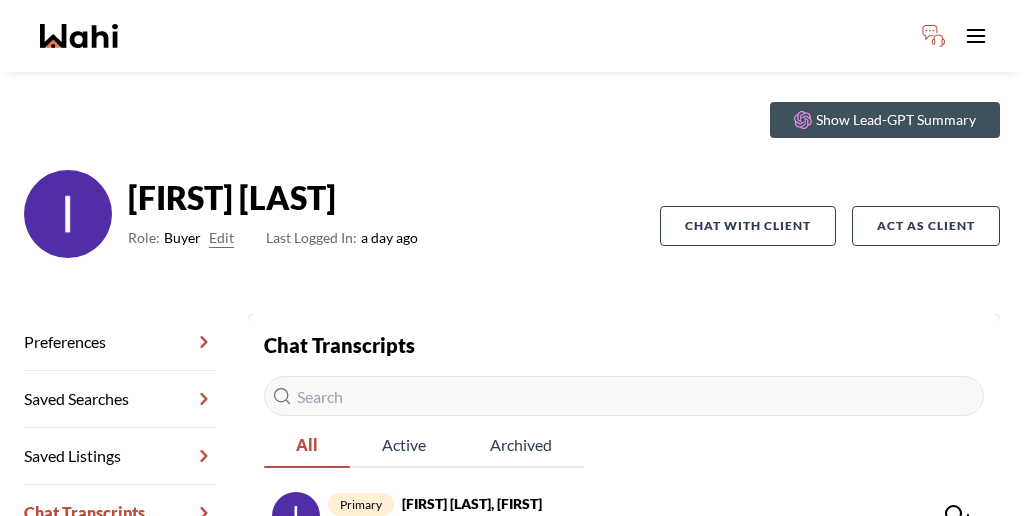 scroll, scrollTop: 66, scrollLeft: 0, axis: vertical 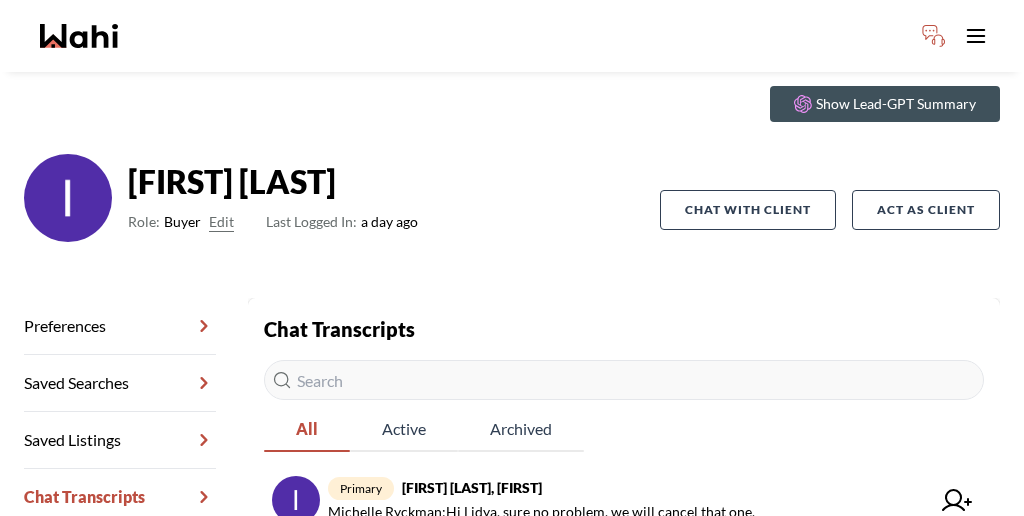 click on "Wahi Assistant :  Hi [FIRST], you’ll be meeting with our tour assistant, [FIRST], again for your upcoming showing. Please feel free to use this chat to stay in touch and coordinate any details!" at bounding box center (629, 577) 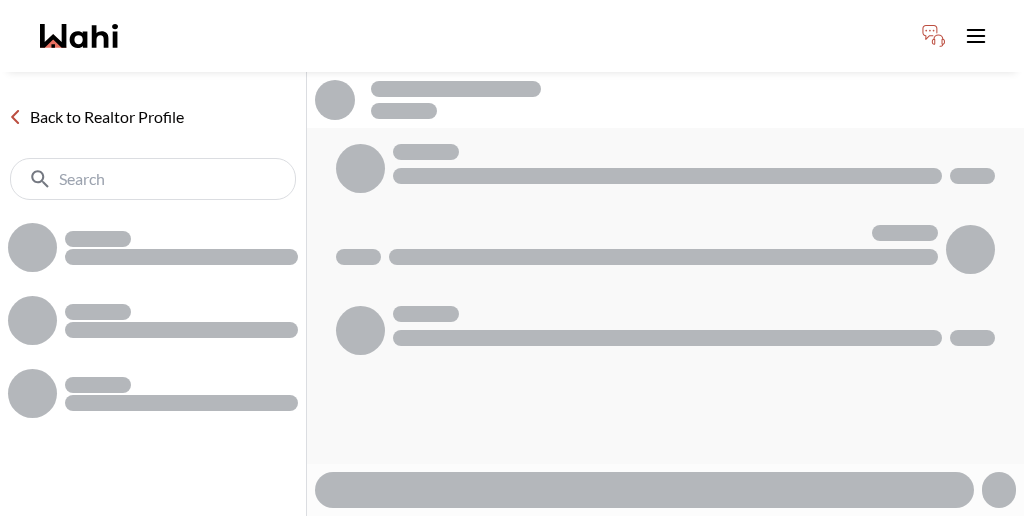 scroll, scrollTop: 0, scrollLeft: 0, axis: both 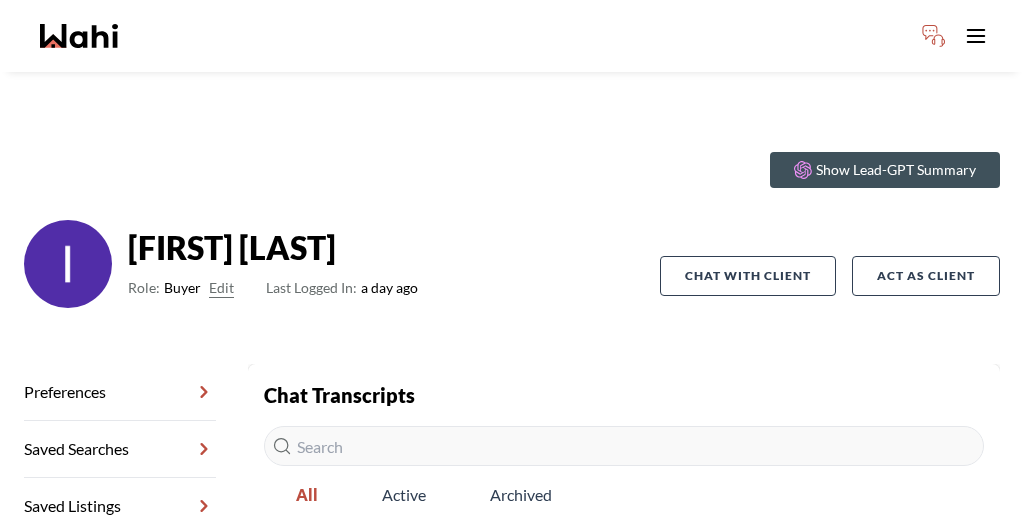 click on "[FIRST] [LAST], [FIRST]" at bounding box center (472, 553) 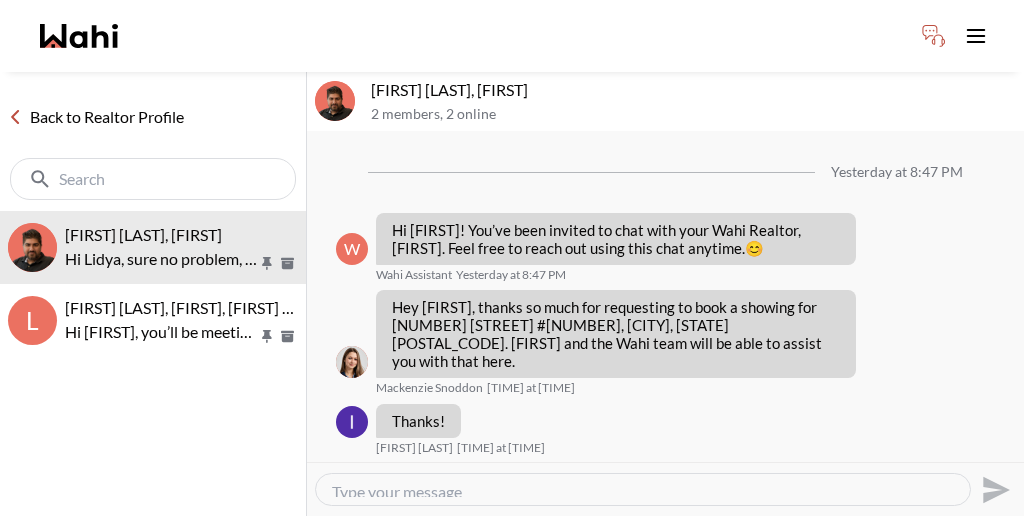 scroll, scrollTop: 628, scrollLeft: 0, axis: vertical 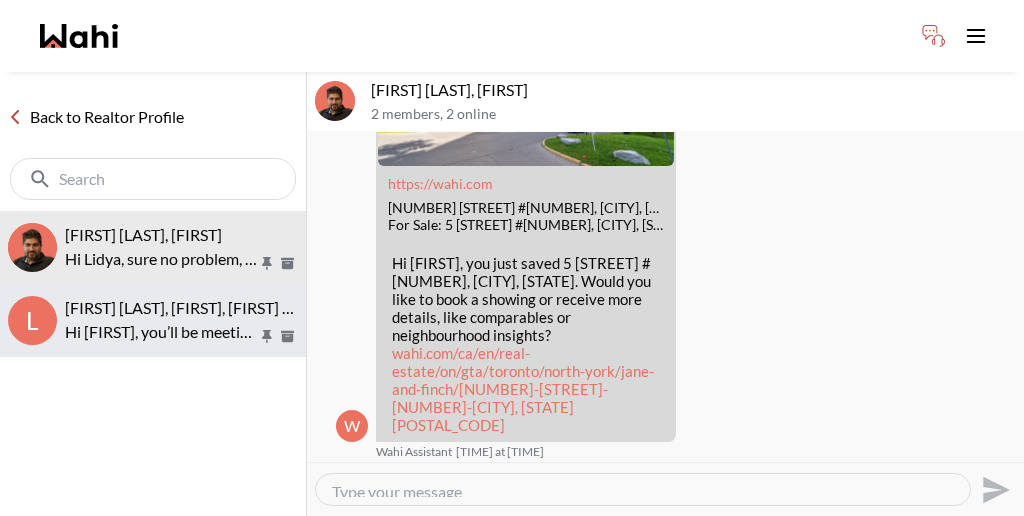 click on "[FIRST] [LAST], [FIRST], [FIRST] [FIRST]" at bounding box center (199, 307) 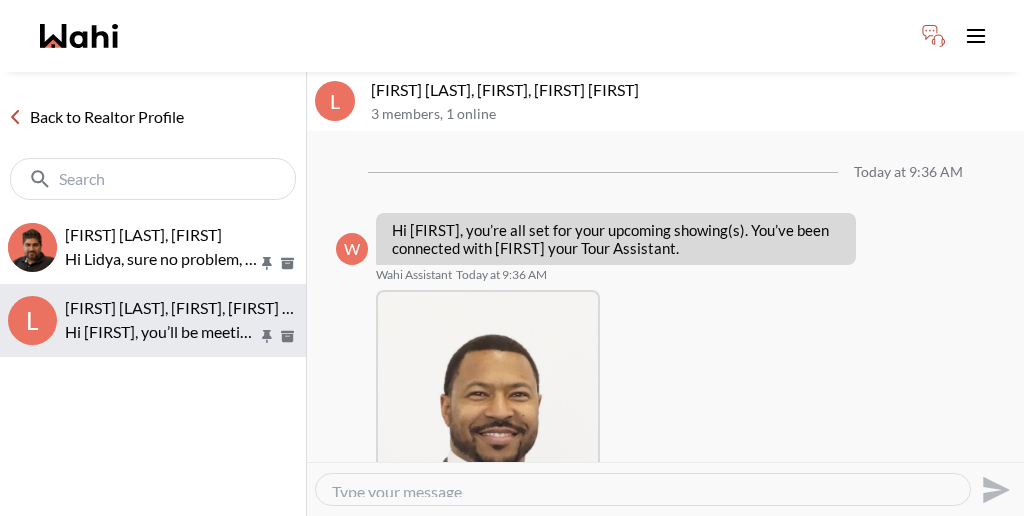 scroll, scrollTop: 572, scrollLeft: 0, axis: vertical 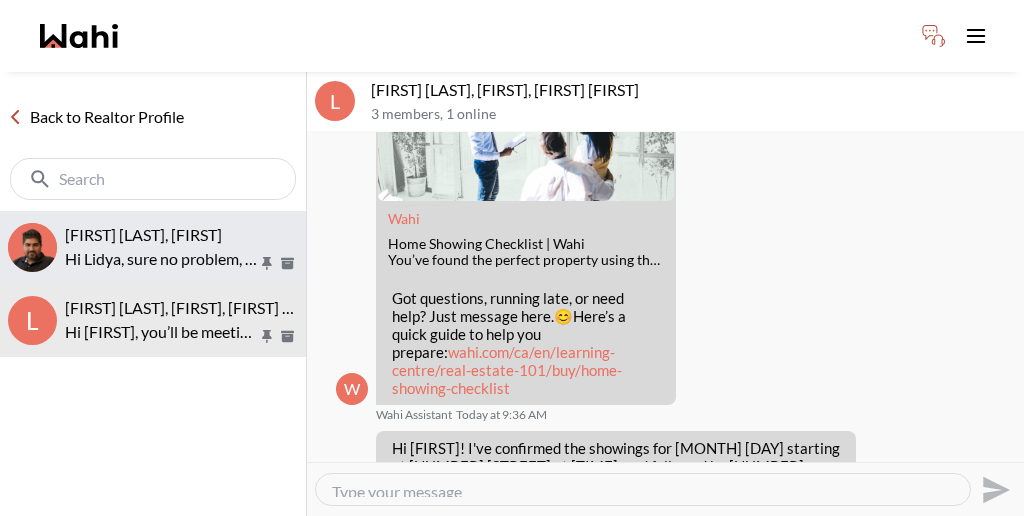 click on "Hi Lidya, sure no problem, we will cancel that one." at bounding box center [161, 259] 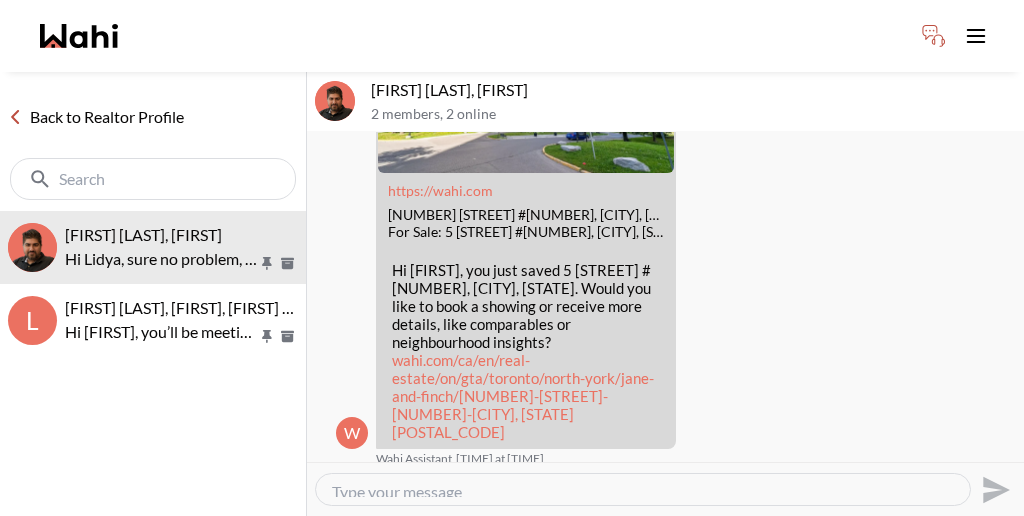 scroll, scrollTop: 628, scrollLeft: 0, axis: vertical 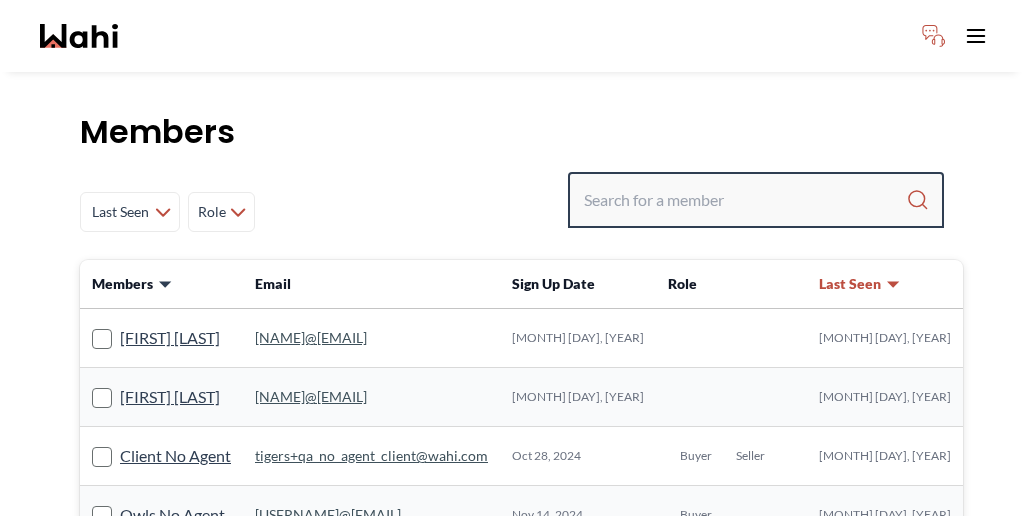 click at bounding box center (745, 200) 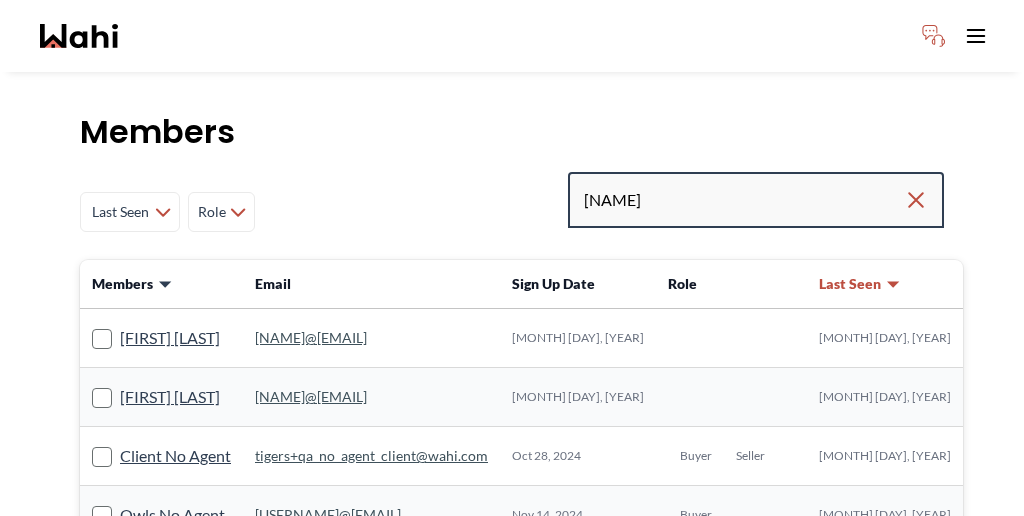 type on "[NAME]" 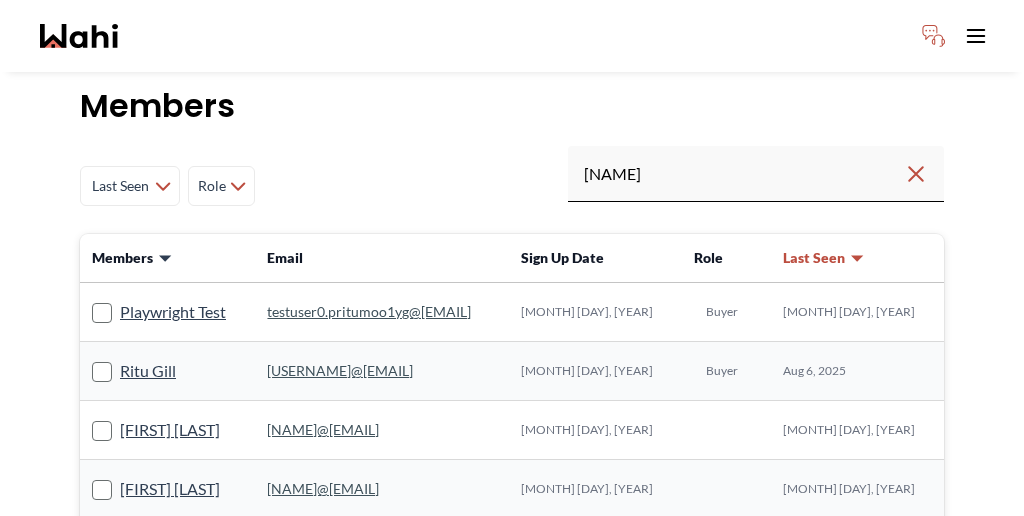 scroll, scrollTop: 27, scrollLeft: 0, axis: vertical 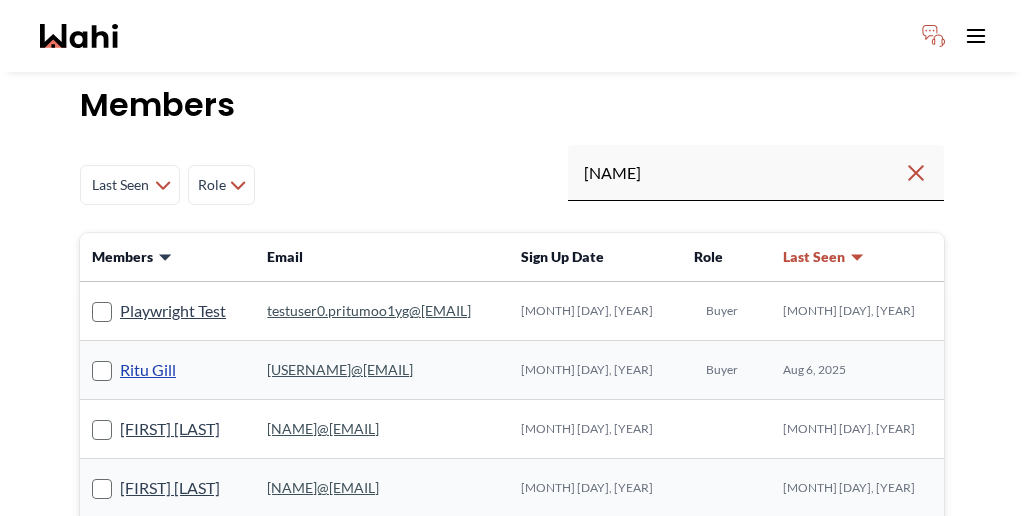 click on "Ritu Gill" at bounding box center (148, 370) 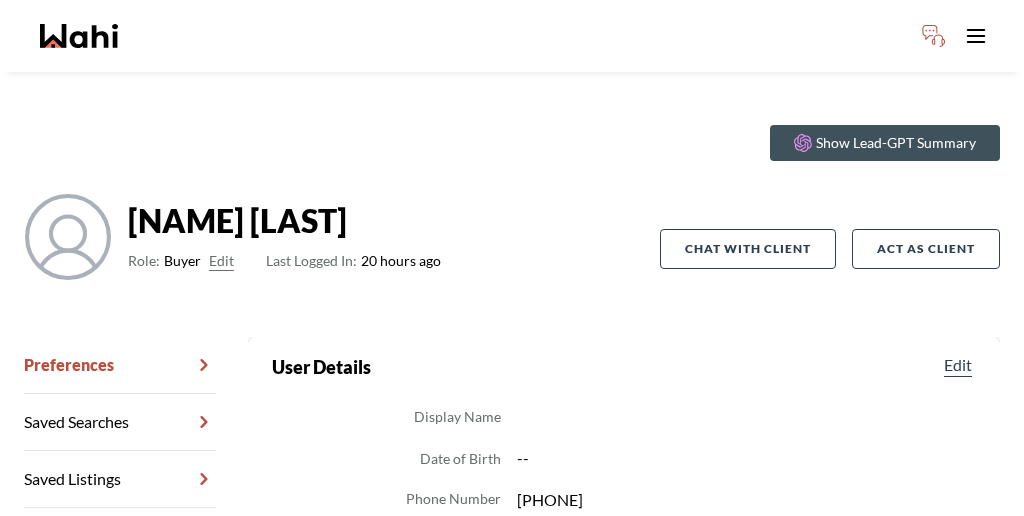 click on "Chat Transcripts" at bounding box center (120, 536) 